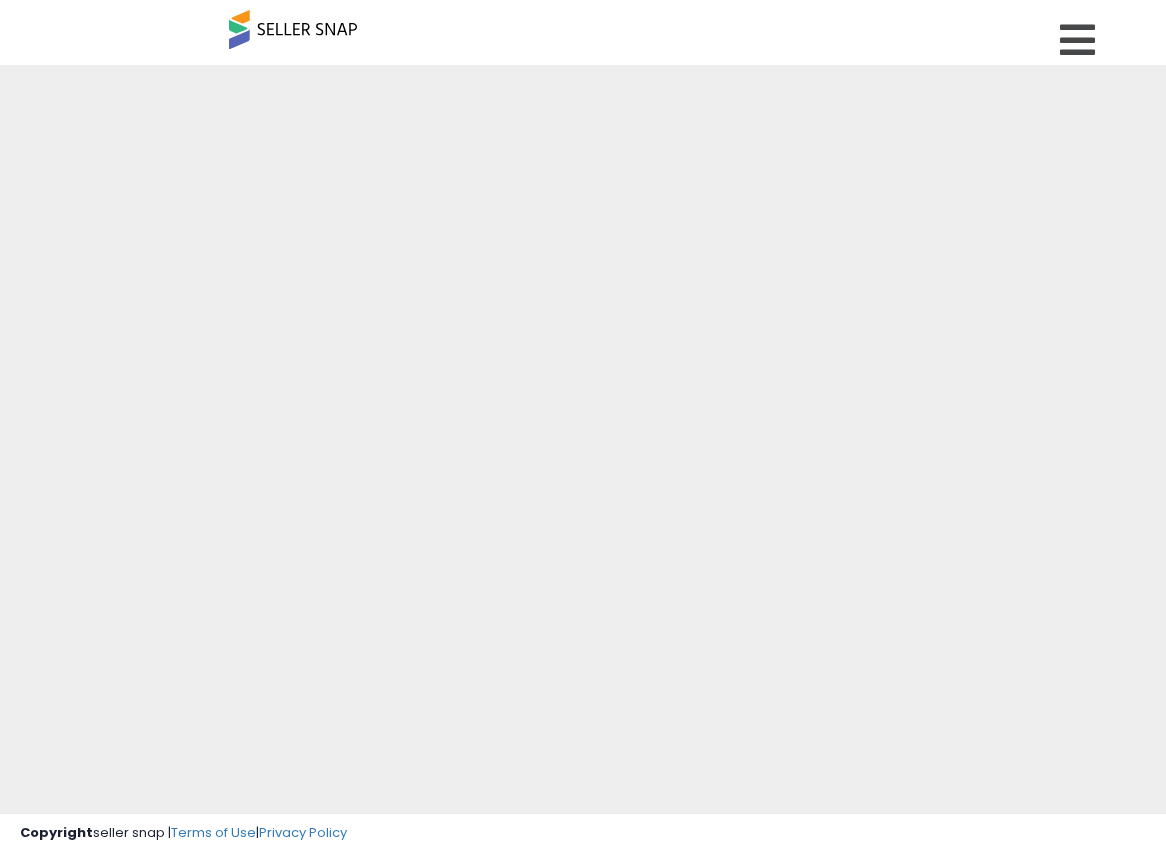 scroll, scrollTop: 0, scrollLeft: 0, axis: both 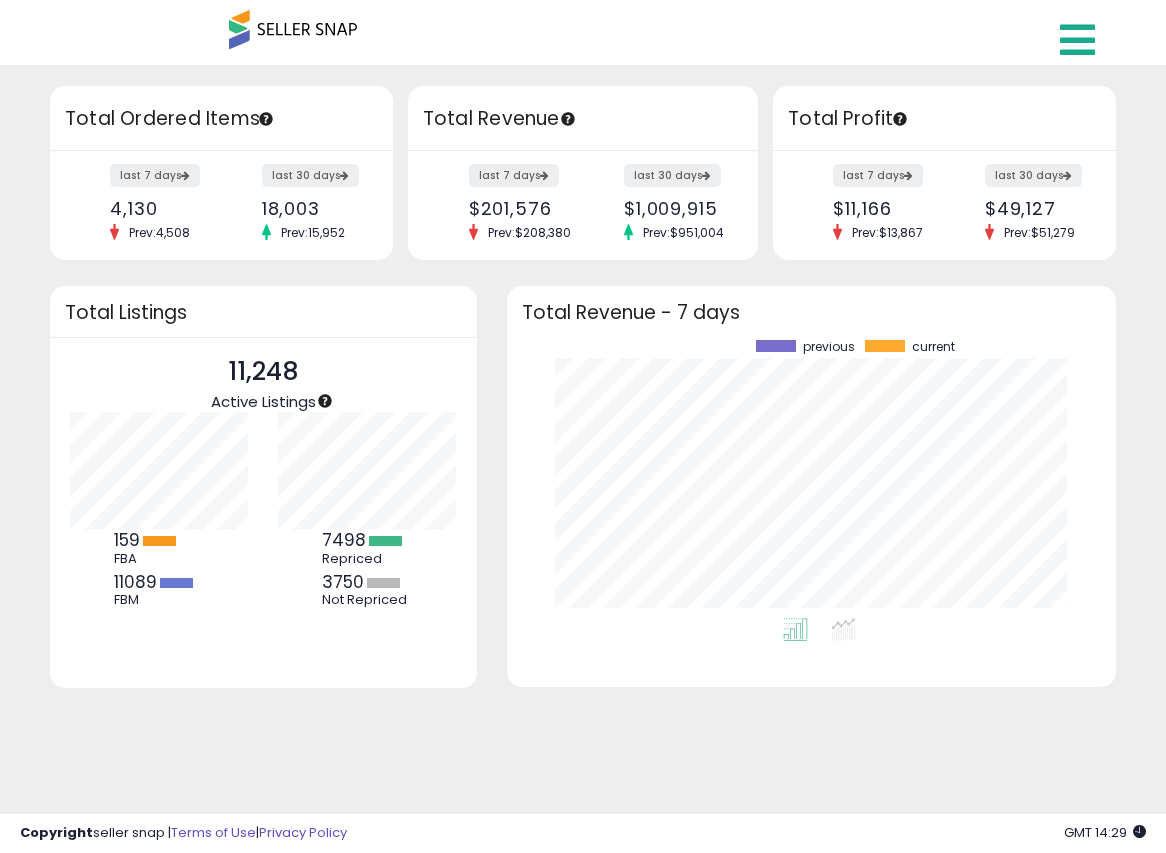 click at bounding box center [1077, 40] 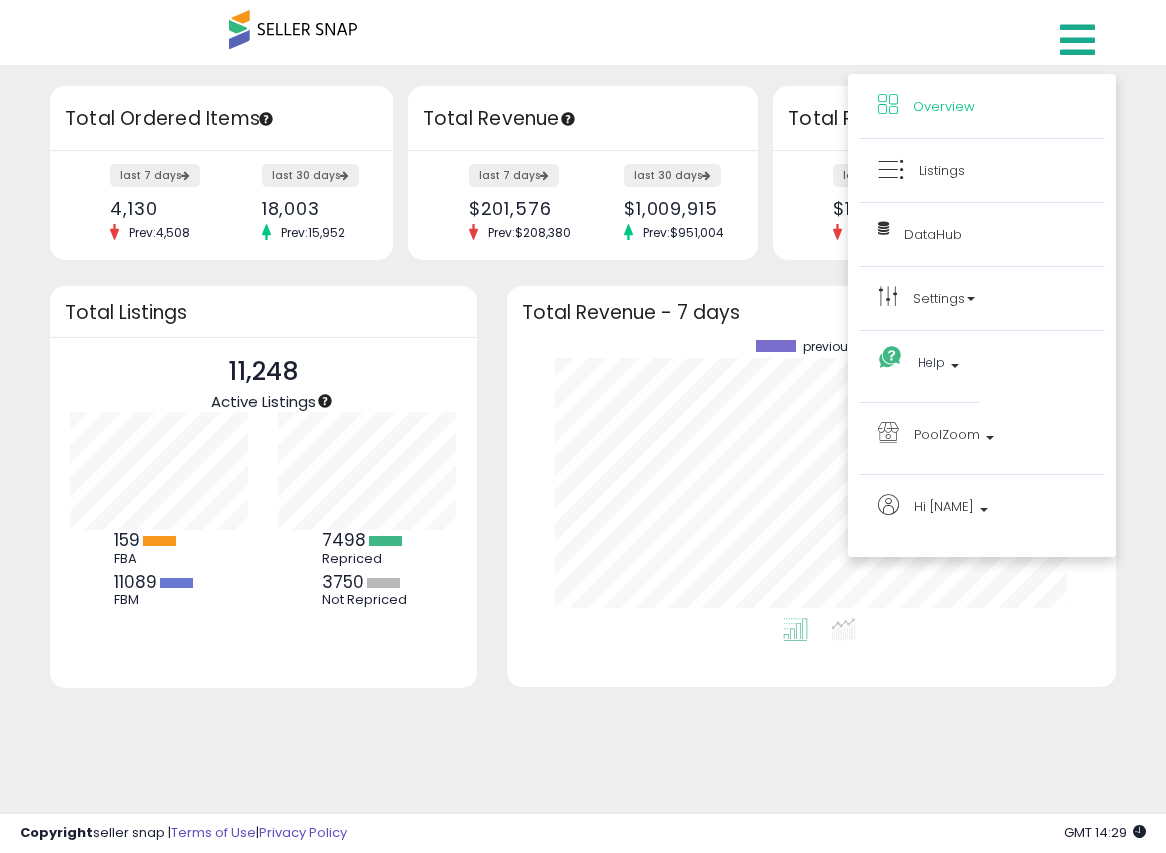 click on "Settings
Store
settings
User
settings" at bounding box center (982, 299) 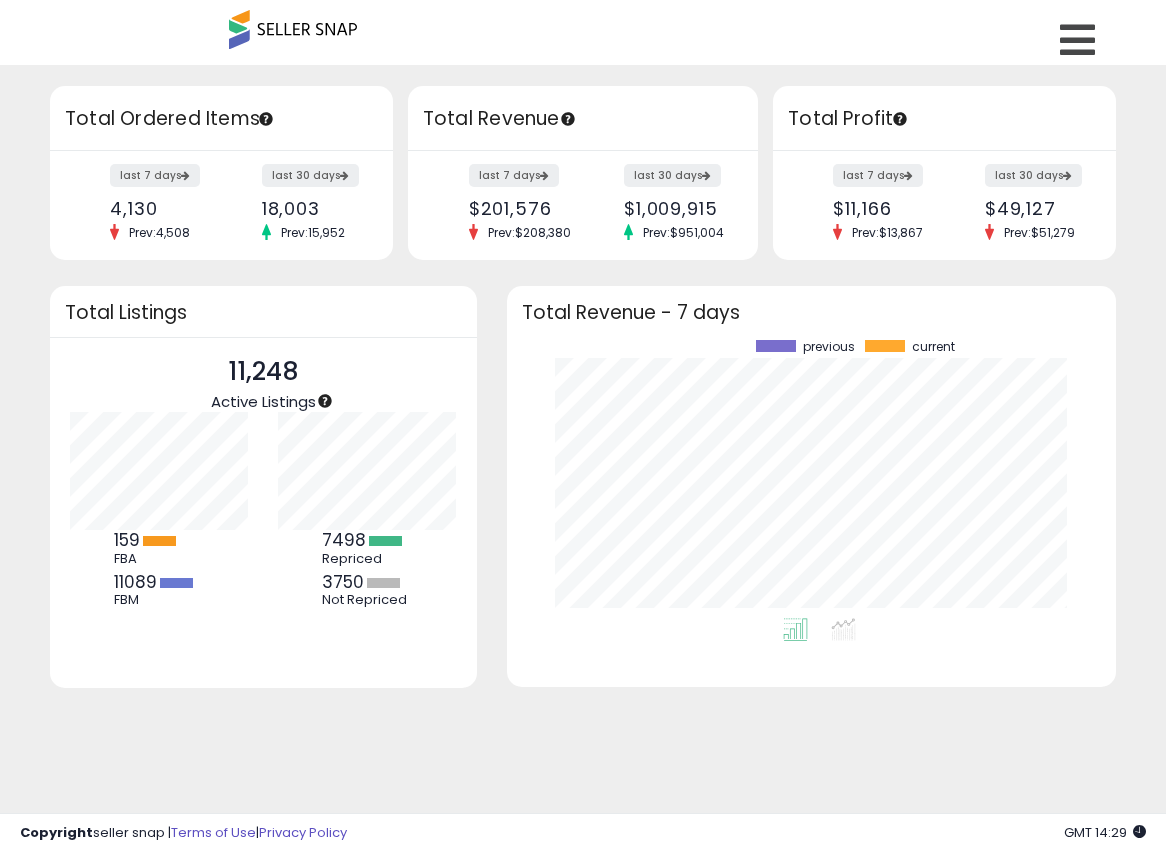 click on "Total Revenue - 7 days" at bounding box center (811, 311) 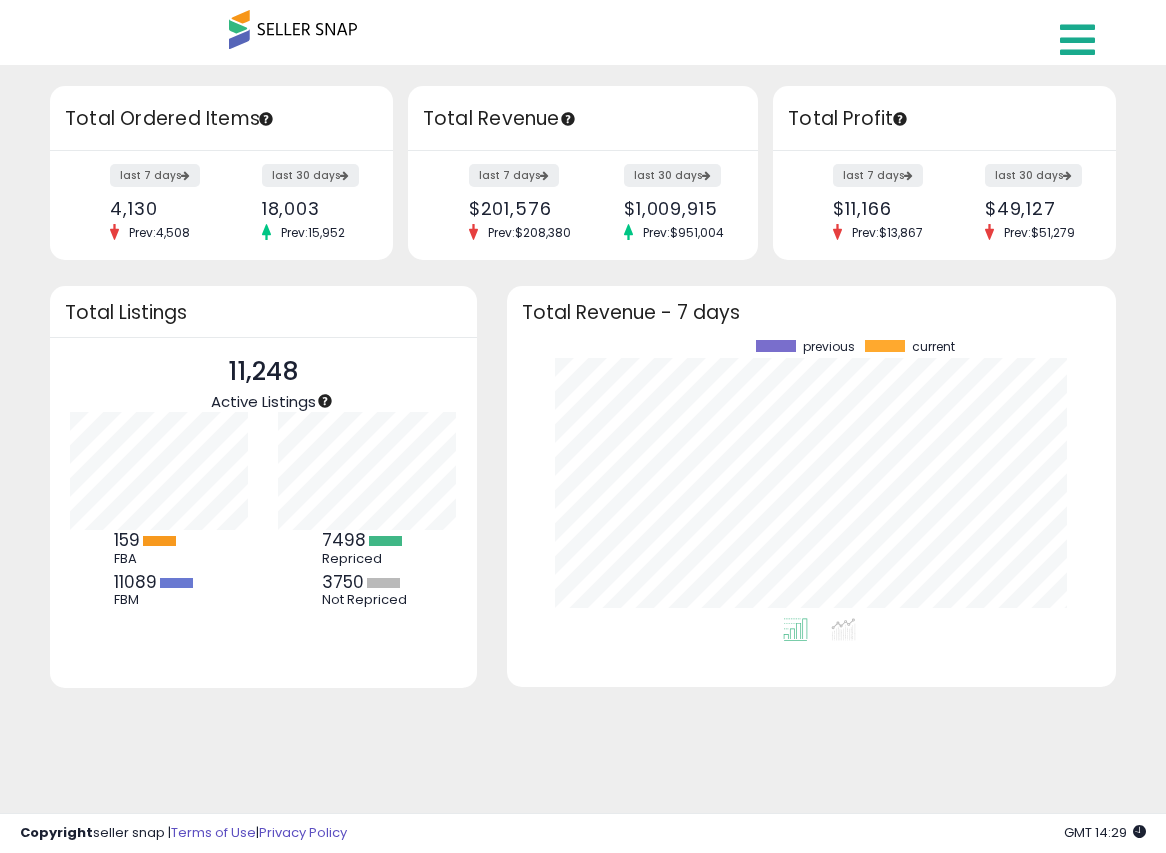 click at bounding box center [1077, 40] 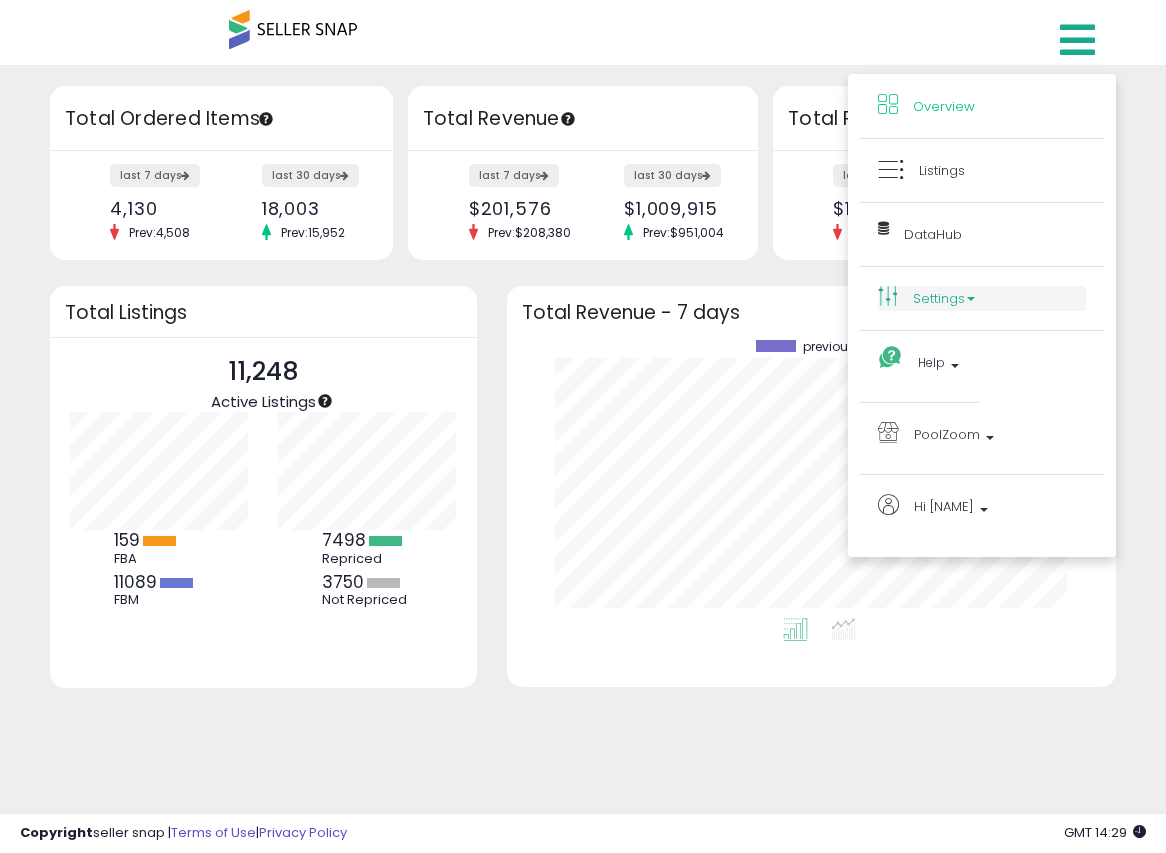 click on "Settings" at bounding box center (982, 298) 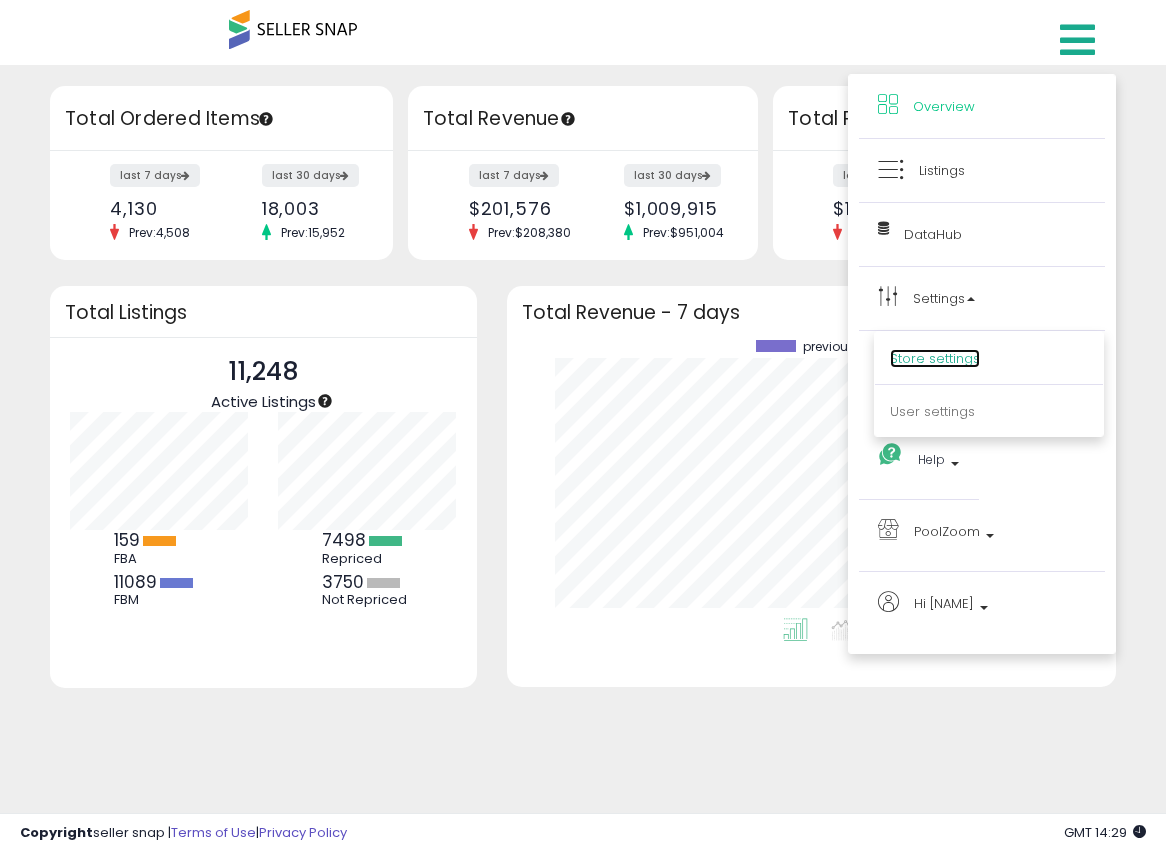 click on "Store
settings" at bounding box center (935, 358) 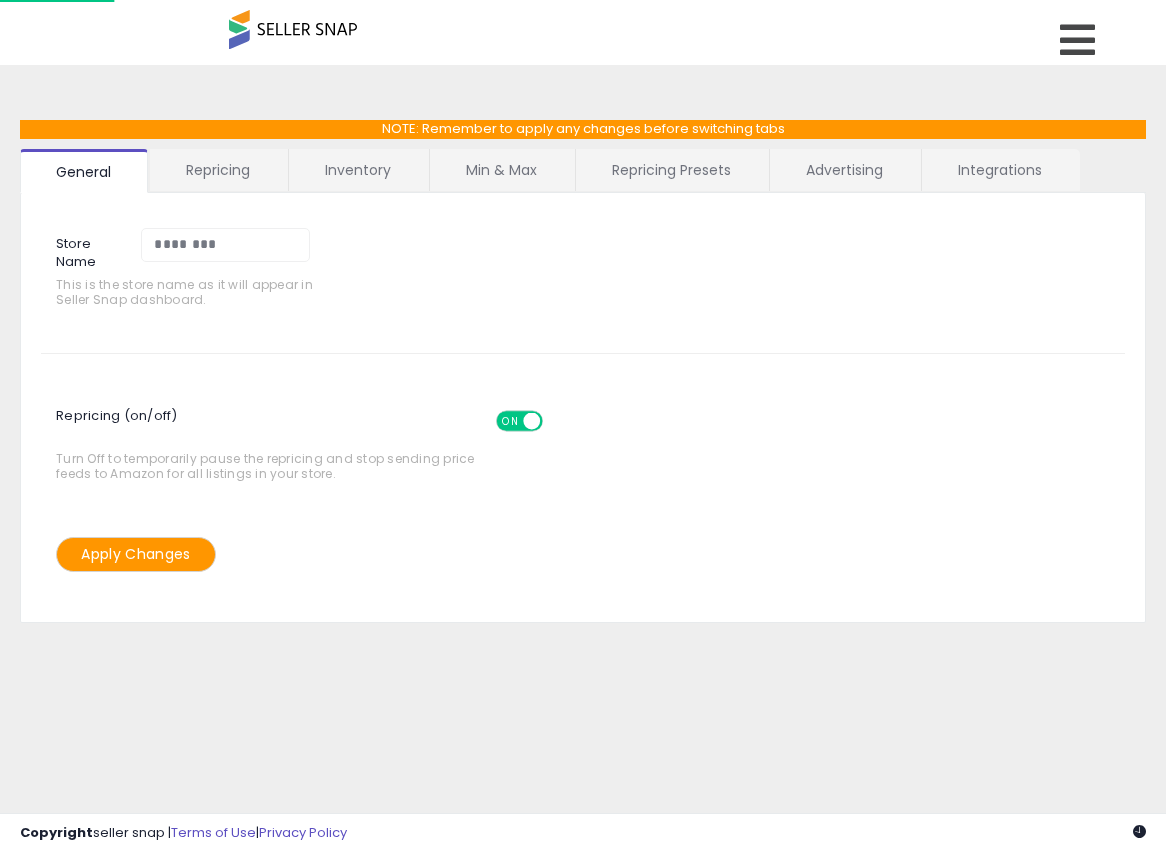 scroll, scrollTop: 0, scrollLeft: 0, axis: both 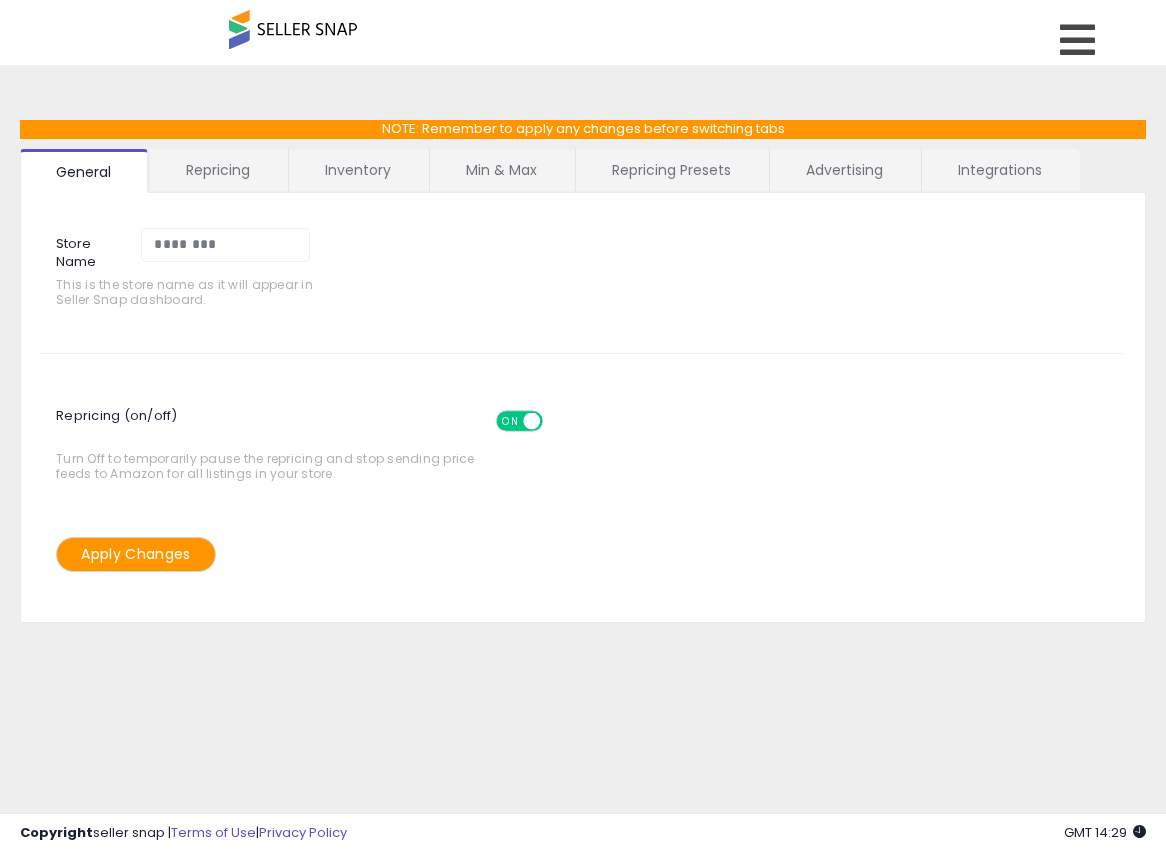 click on "Repricing" at bounding box center (218, 170) 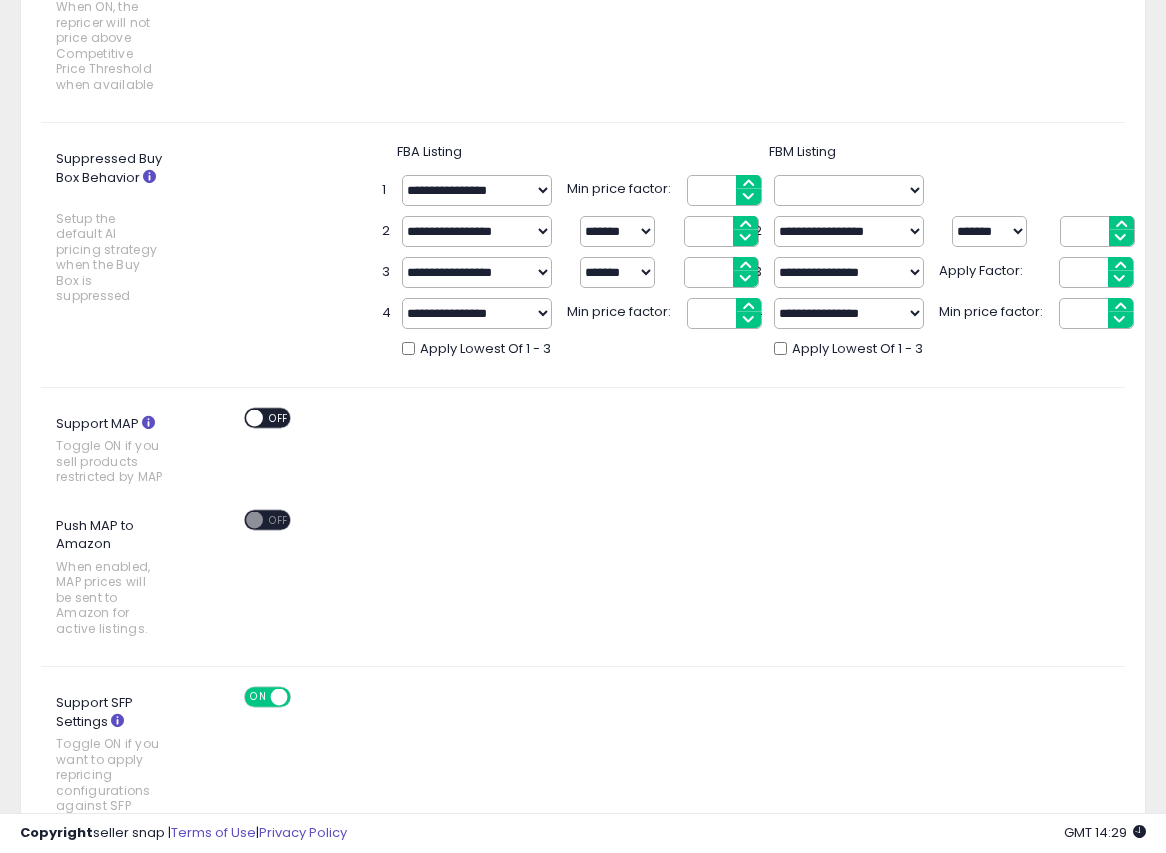 scroll, scrollTop: 805, scrollLeft: 0, axis: vertical 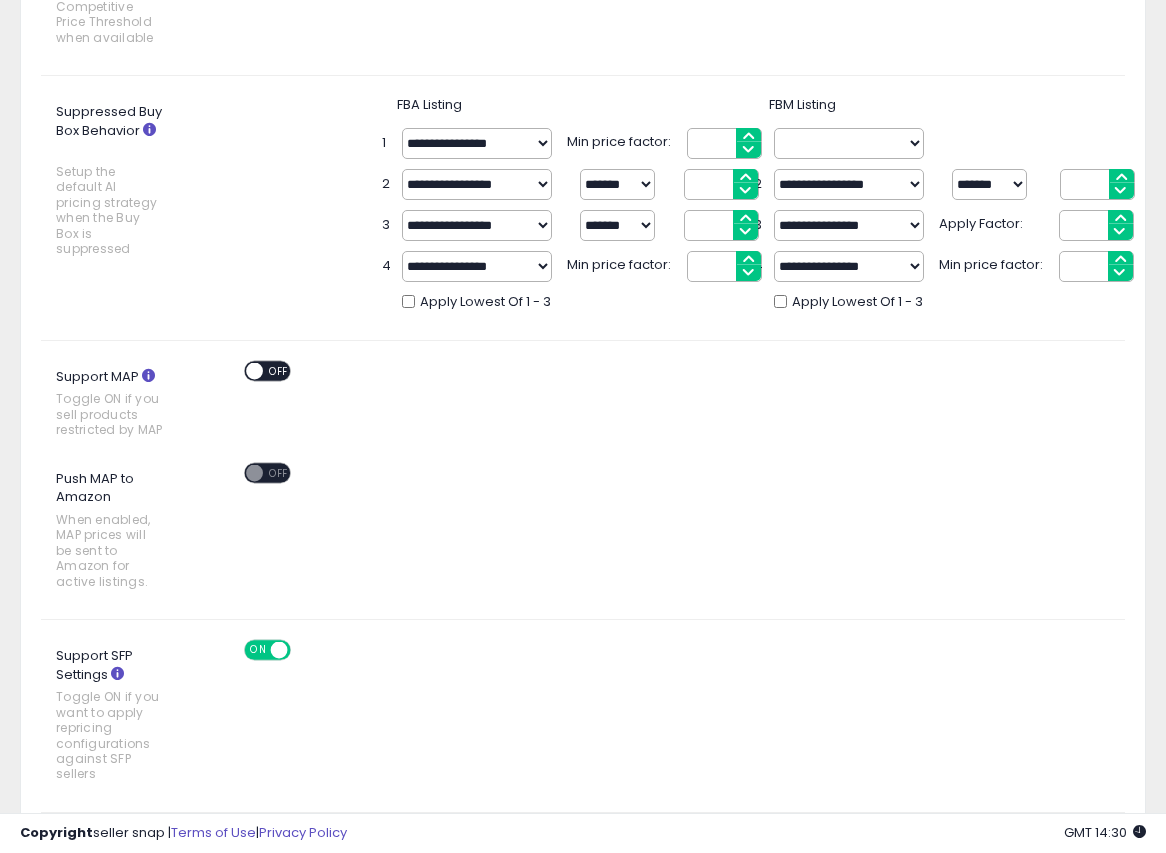click at bounding box center (148, 375) 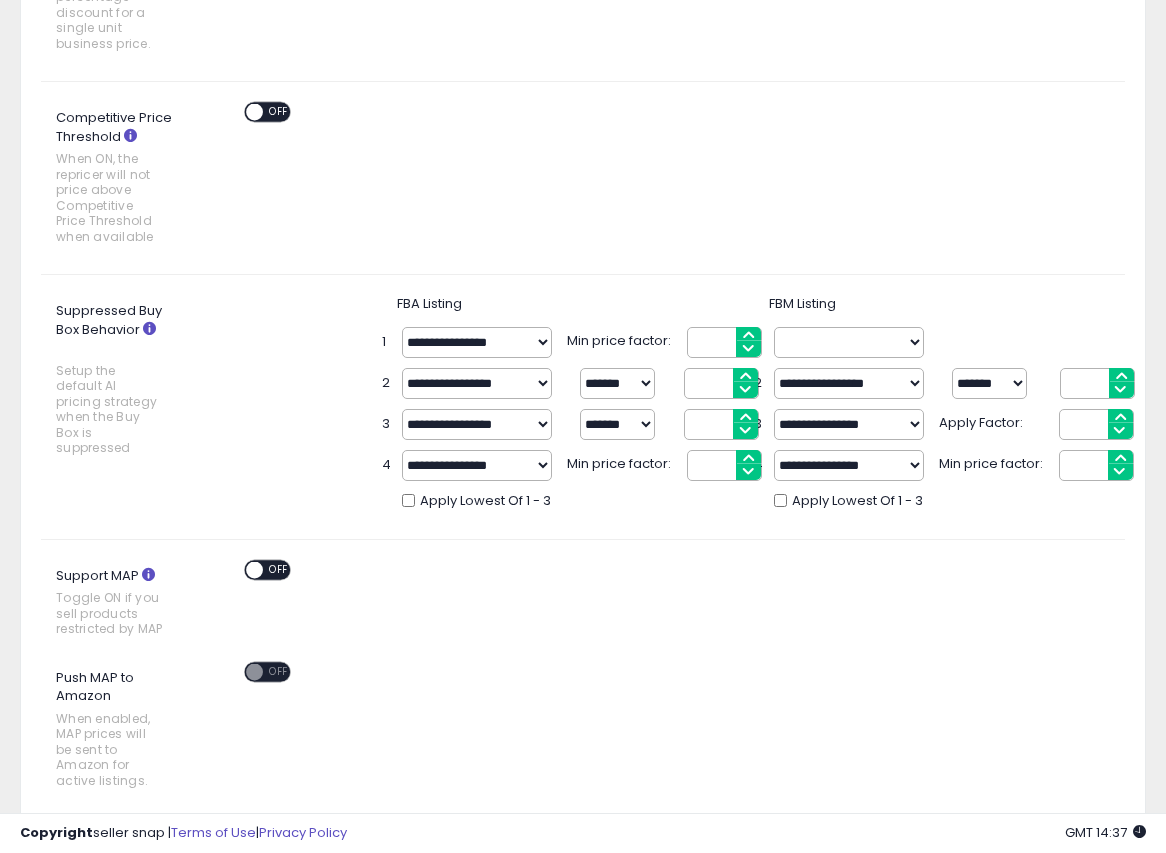 scroll, scrollTop: 0, scrollLeft: 0, axis: both 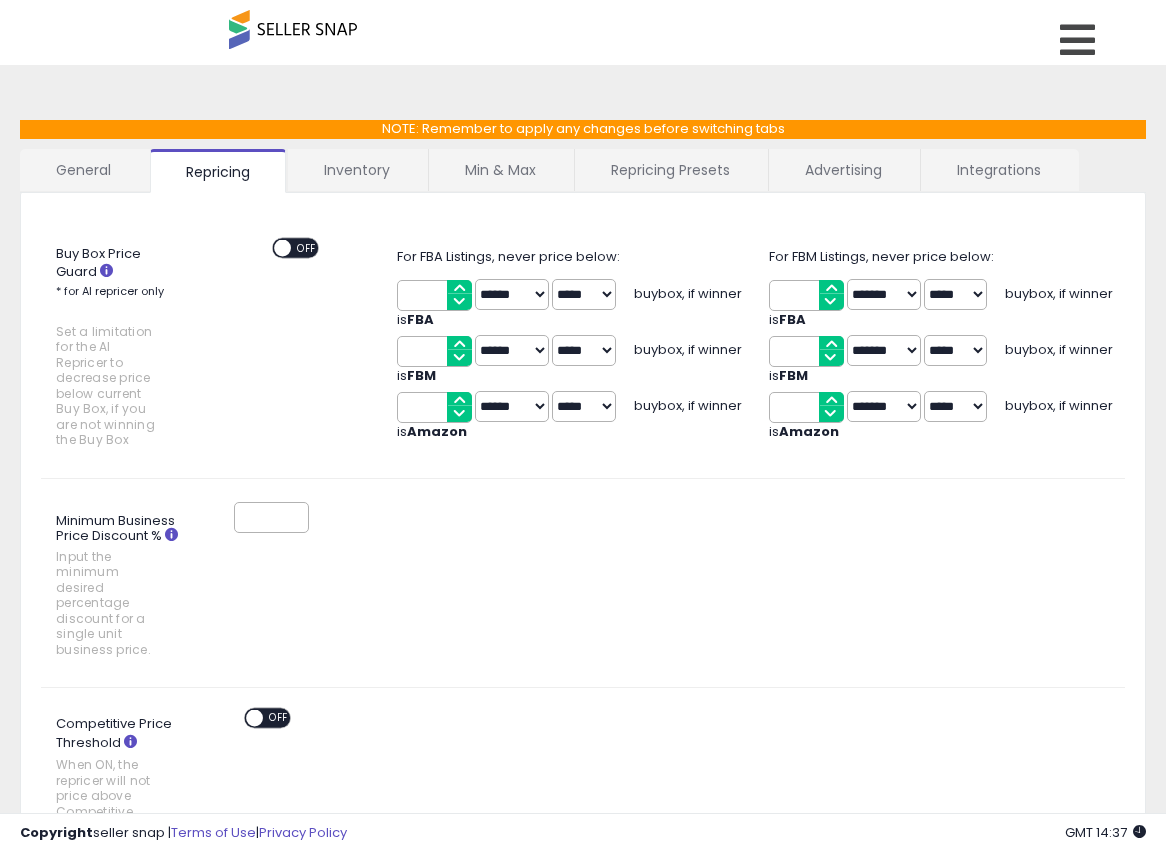 click at bounding box center (293, 29) 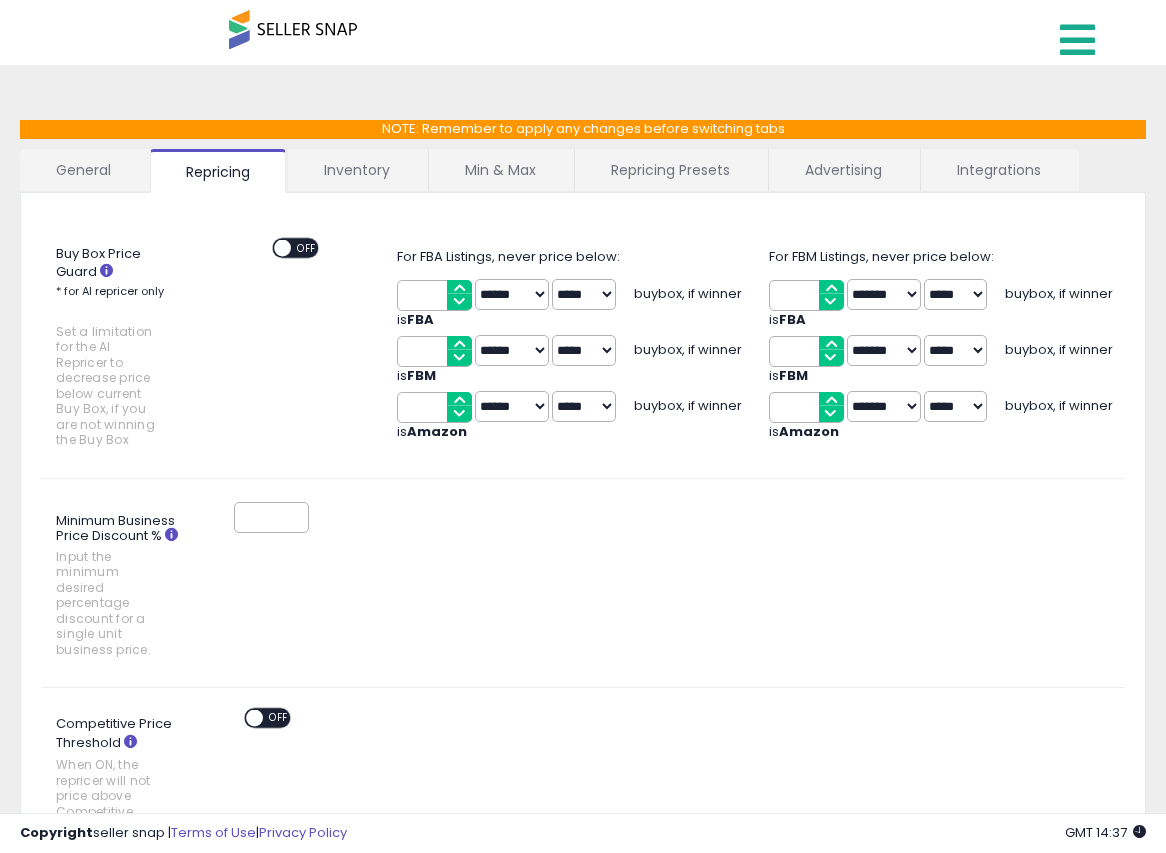 click at bounding box center [1077, 40] 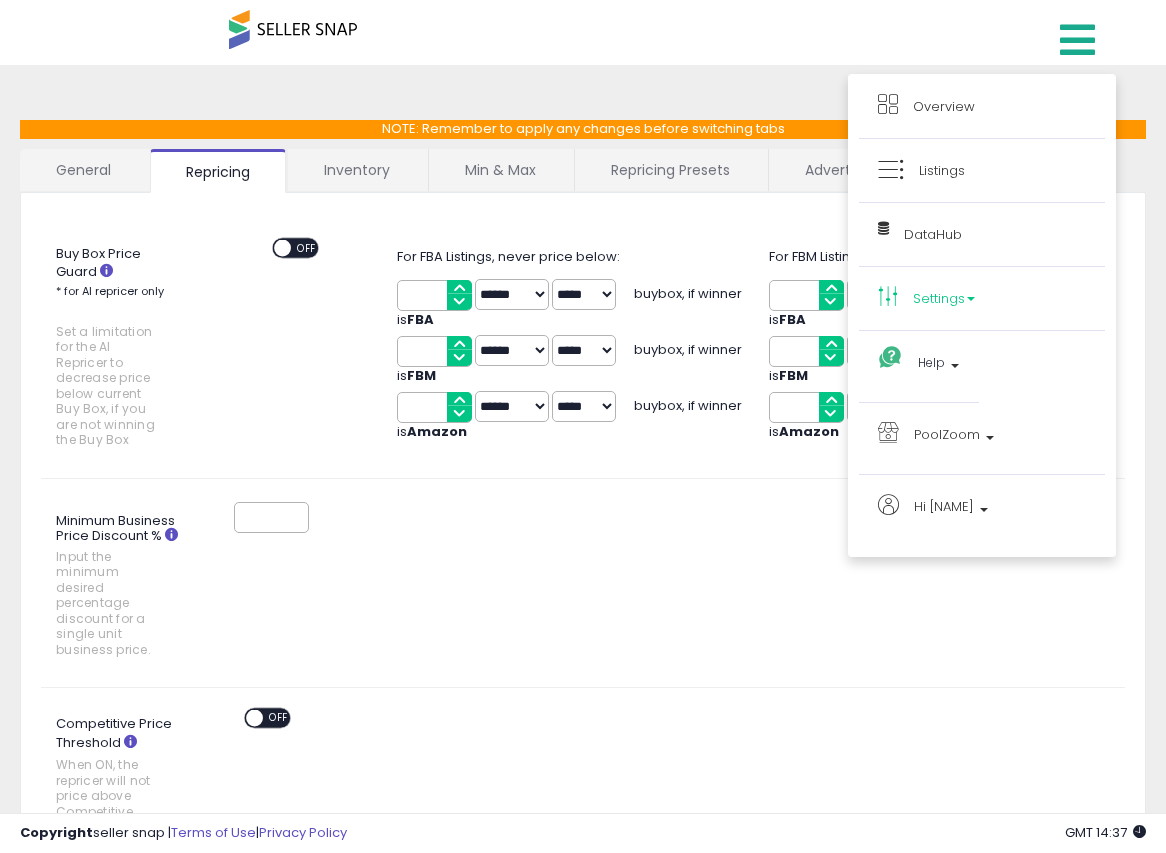 click on "NOTE: Remember to apply any changes before switching tabs
General
Repricing
Inventory
Min & Max
Repricing Presets
Advertising
Integrations
Store Name
********
This is the store name as it will appear in Seller Snap dashboard.
Repricing (on/off)
ON   OFF
Turn Off to temporarily pause the repricing and stop sending price feeds to Amazon for all listings in your store." at bounding box center [583, 1138] 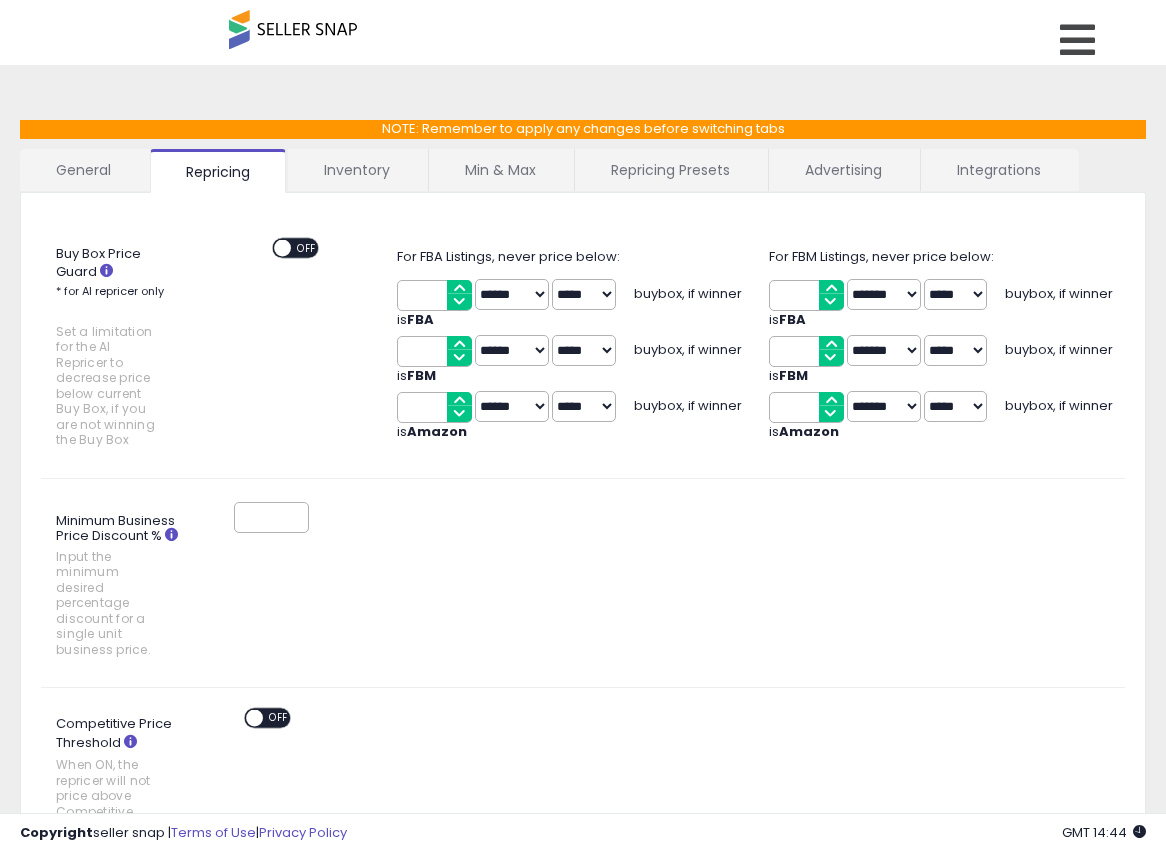 click on "General" at bounding box center (84, 170) 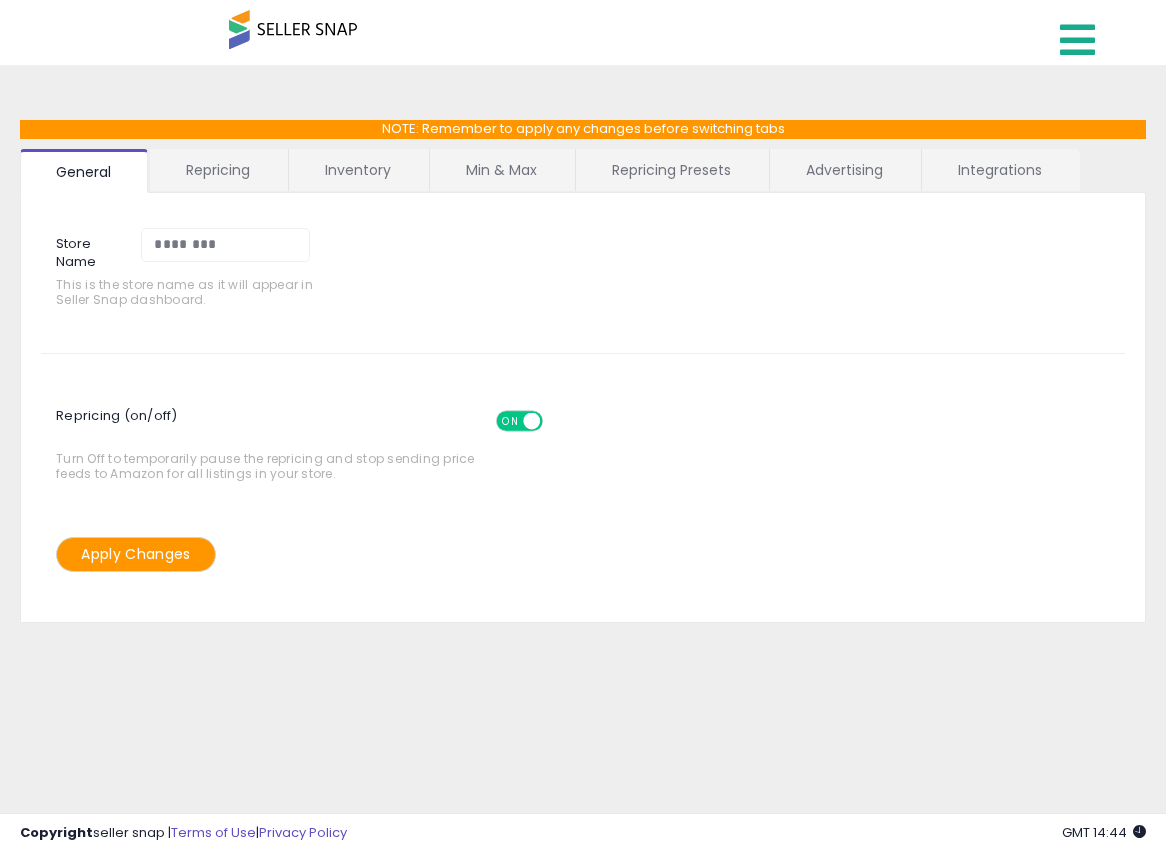 click at bounding box center [1077, 40] 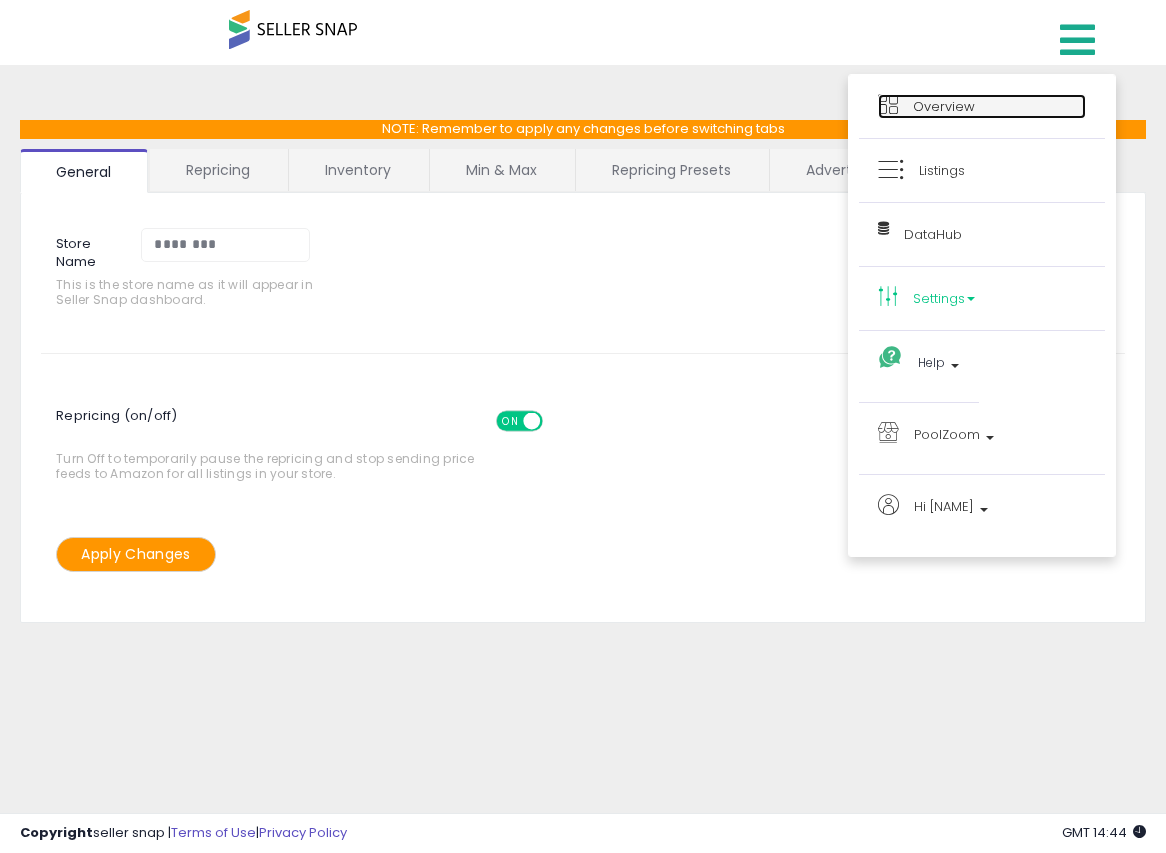 click on "Overview" at bounding box center (944, 106) 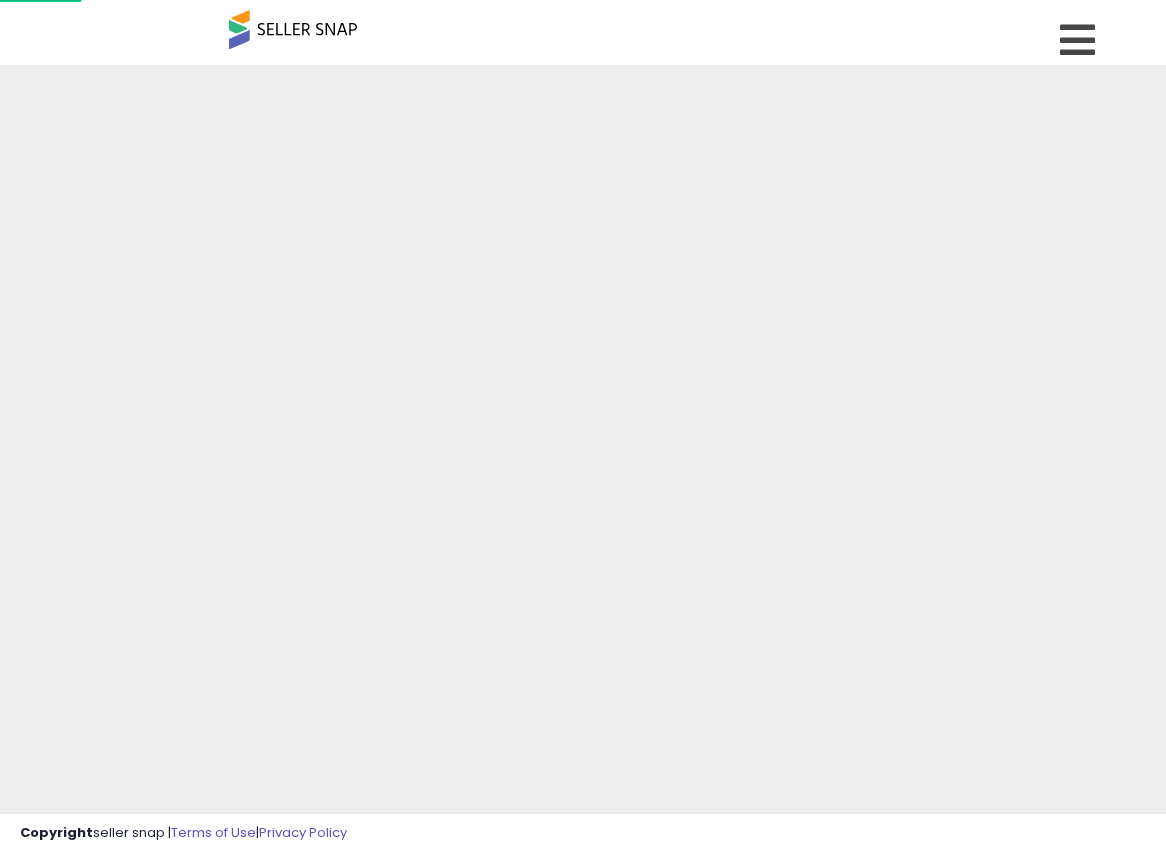 scroll, scrollTop: 0, scrollLeft: 0, axis: both 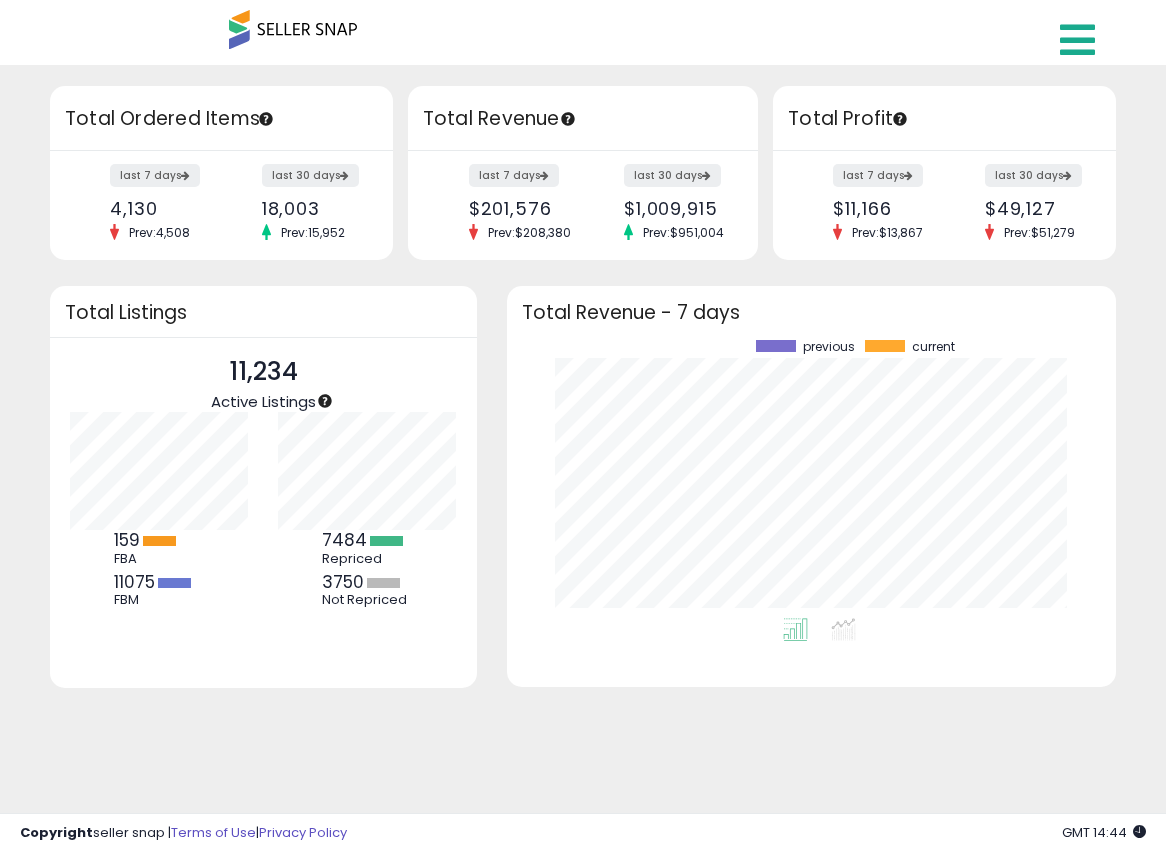 click at bounding box center (1077, 40) 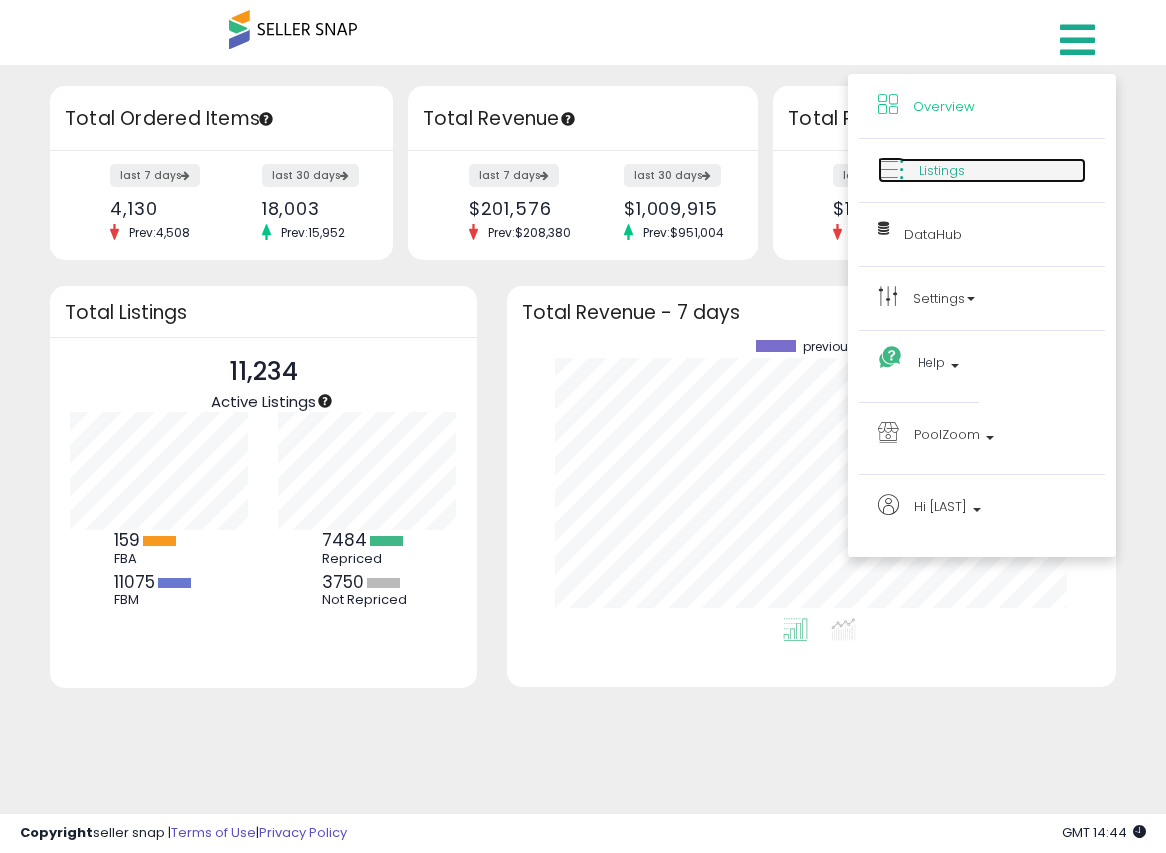 click on "Listings" at bounding box center [942, 170] 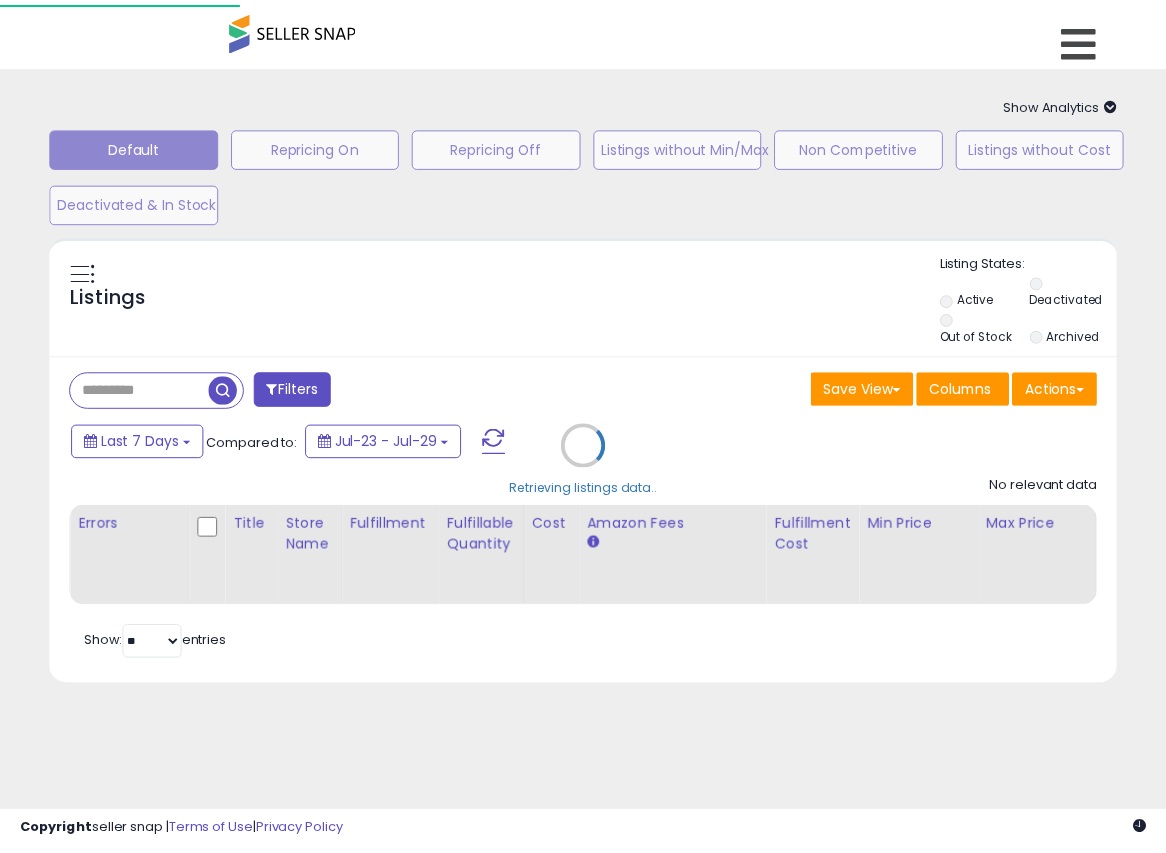 scroll, scrollTop: 0, scrollLeft: 0, axis: both 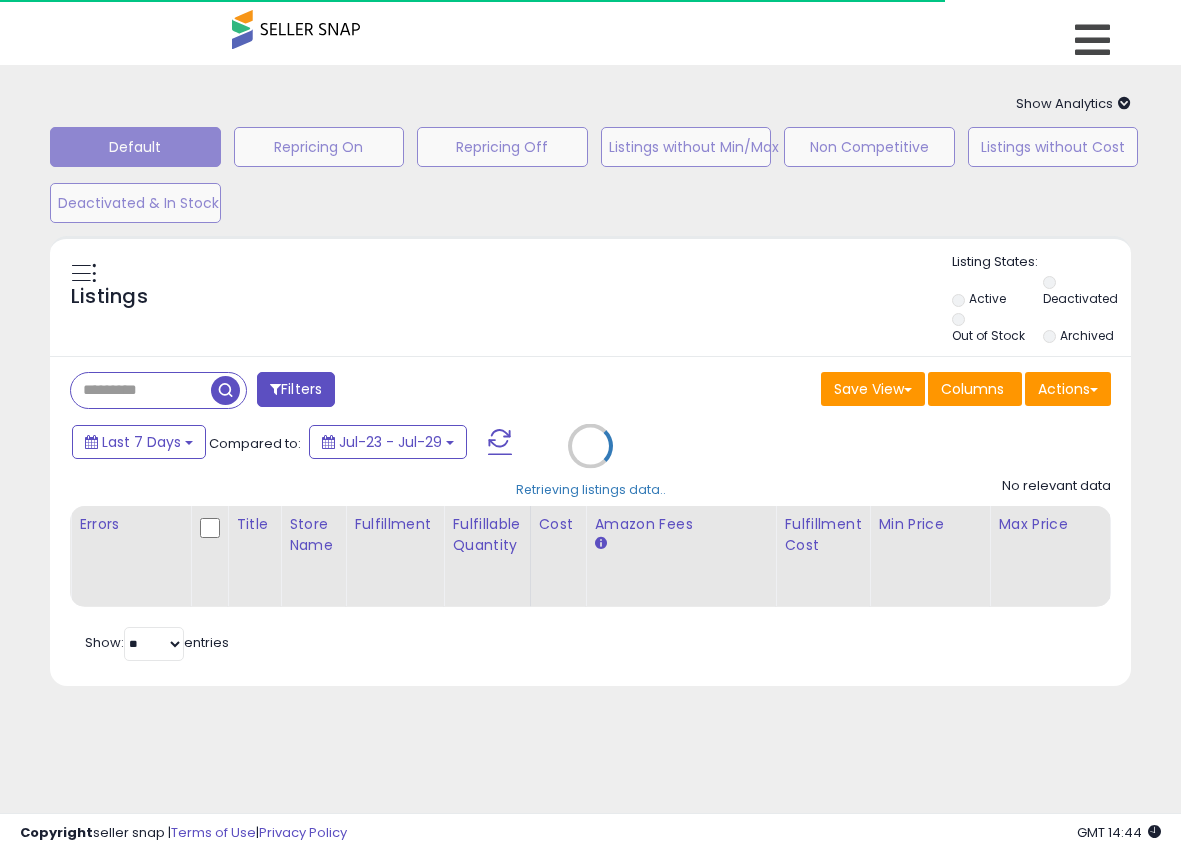 click on "Retrieving listings data.." at bounding box center [590, 461] 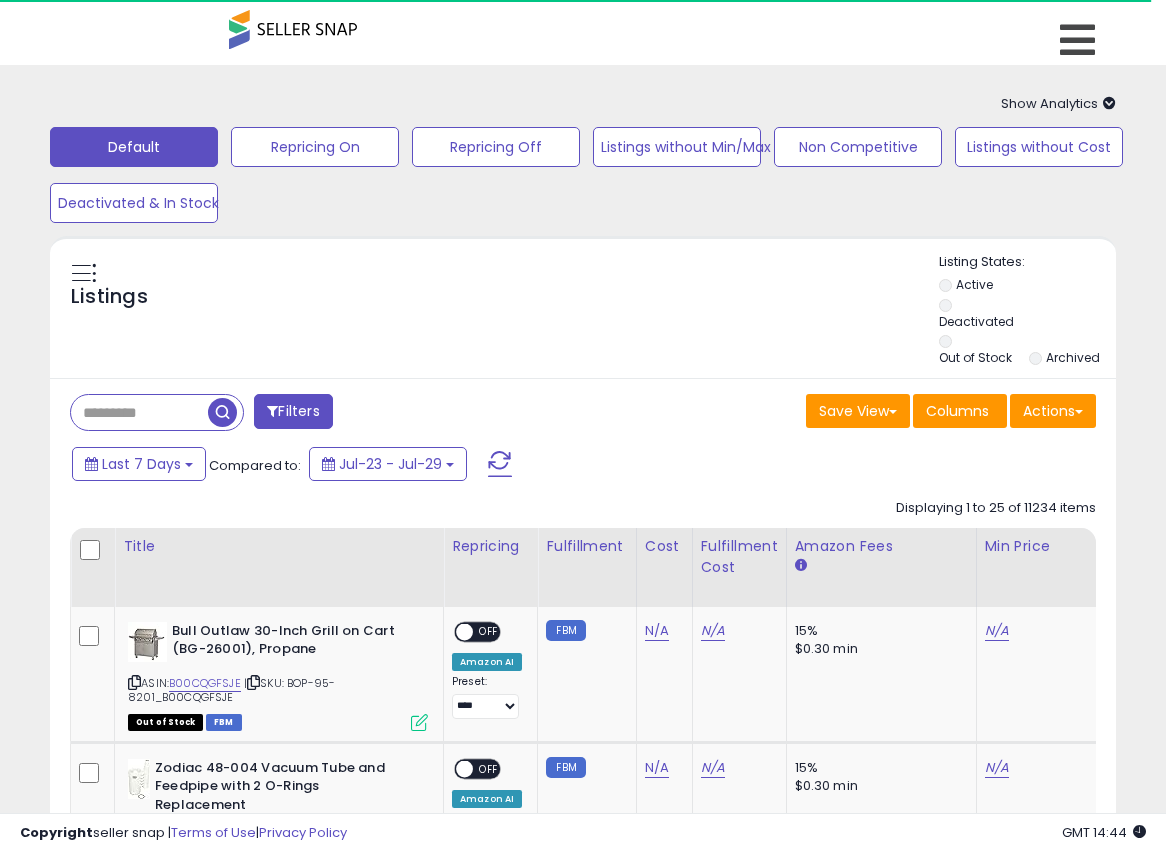 click at bounding box center (139, 412) 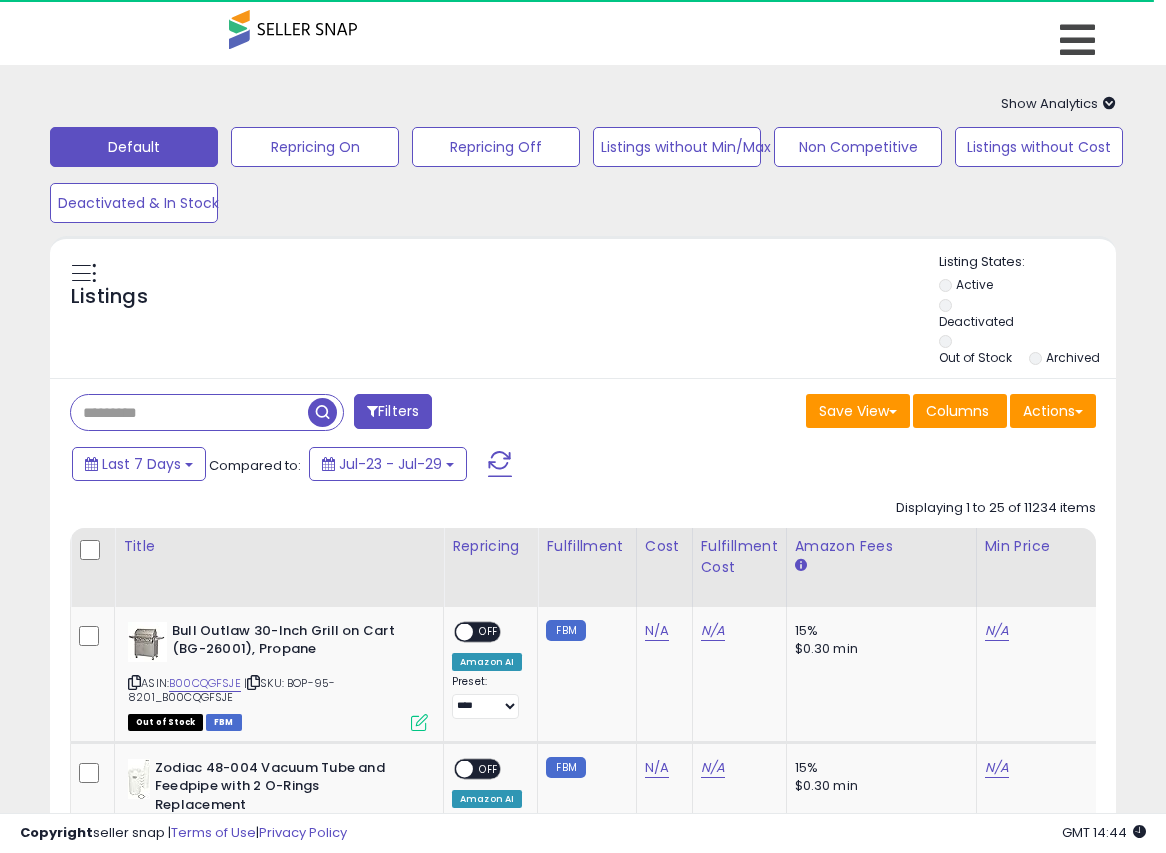 paste on "**********" 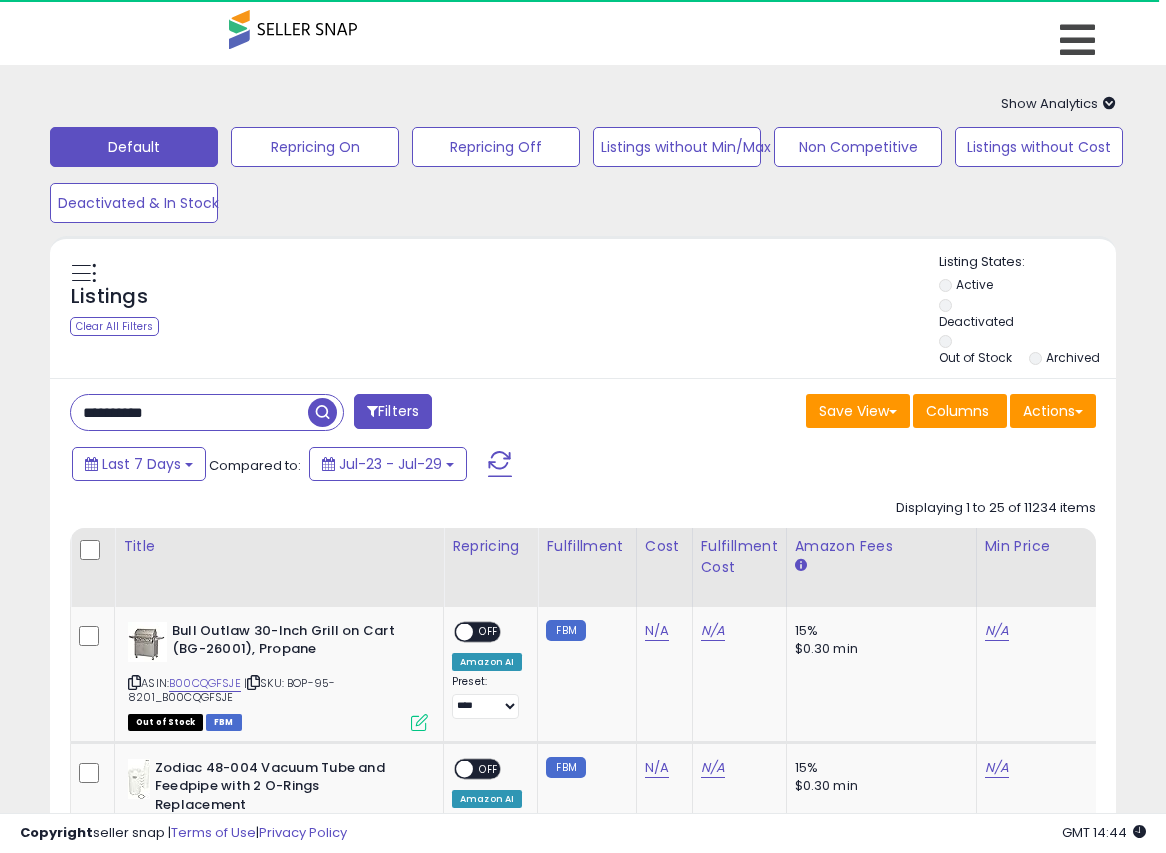 type on "**********" 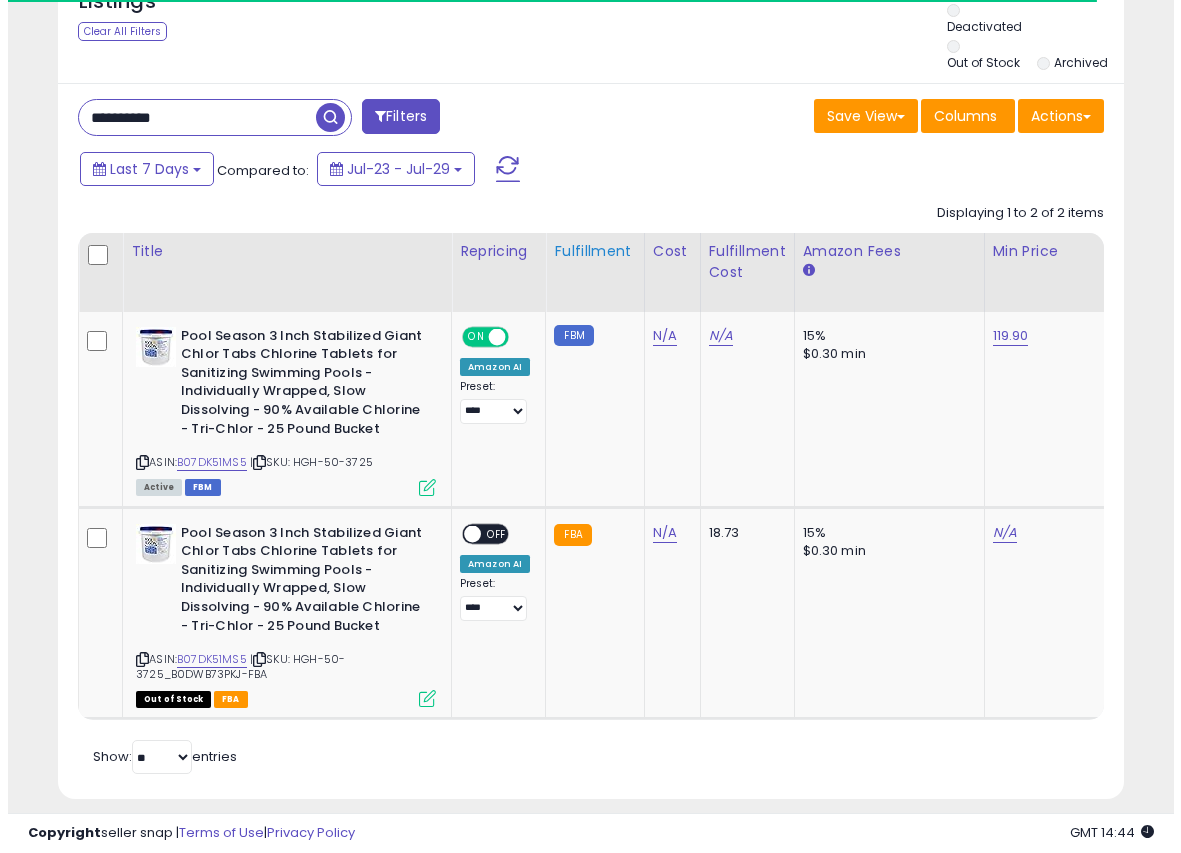 scroll, scrollTop: 309, scrollLeft: 0, axis: vertical 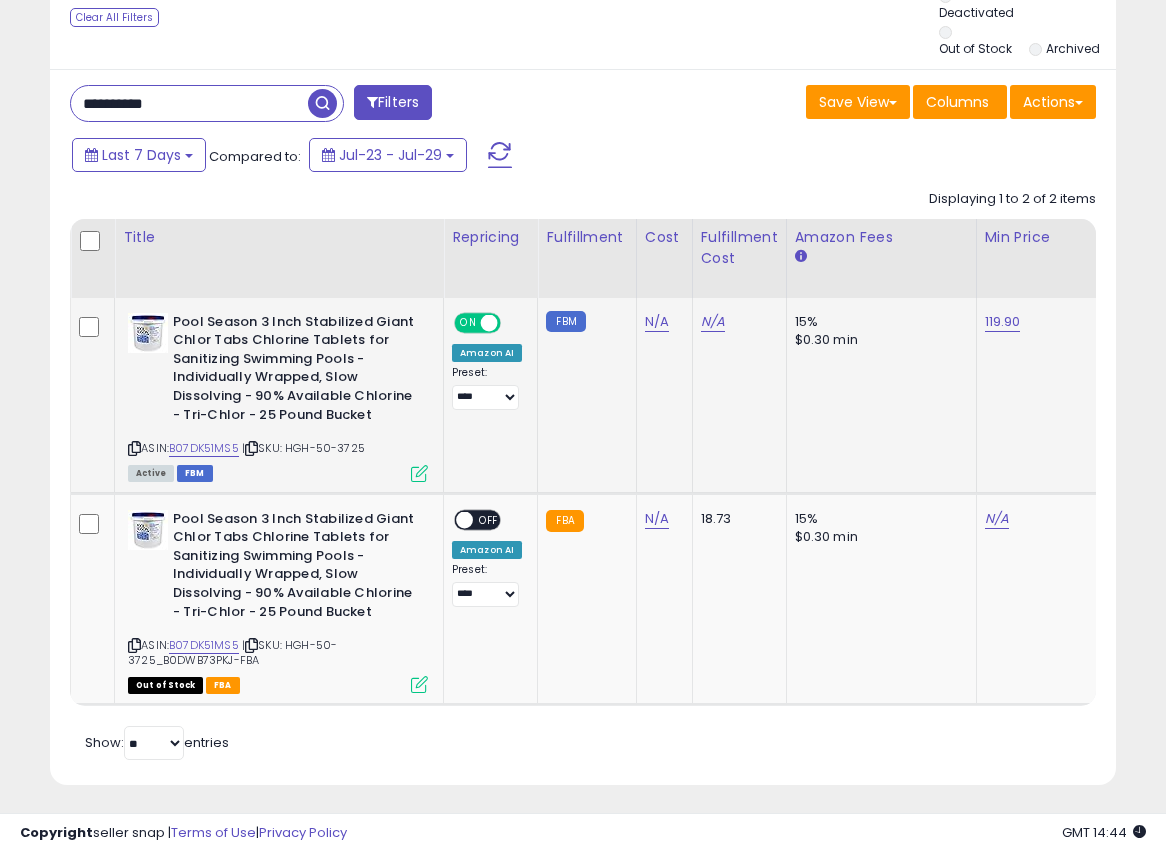 click at bounding box center [419, 473] 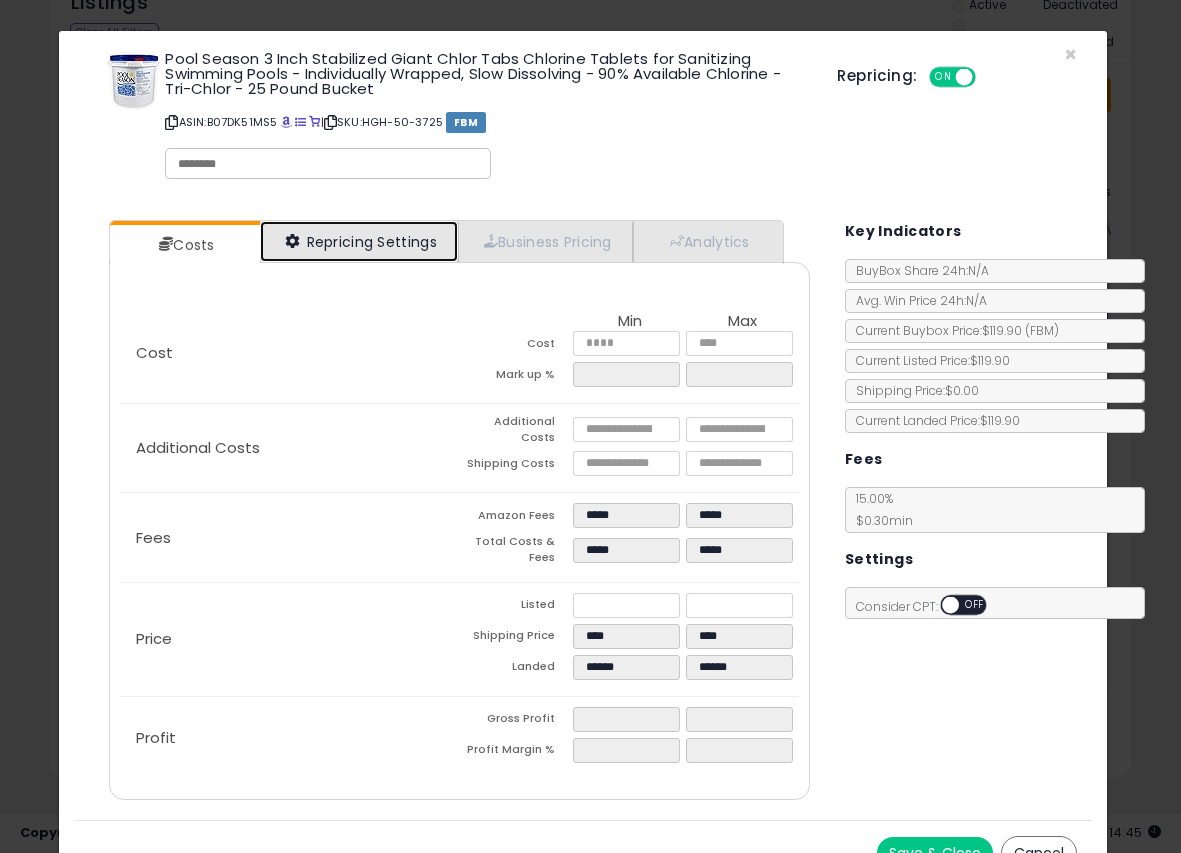 click on "Repricing Settings" at bounding box center [359, 241] 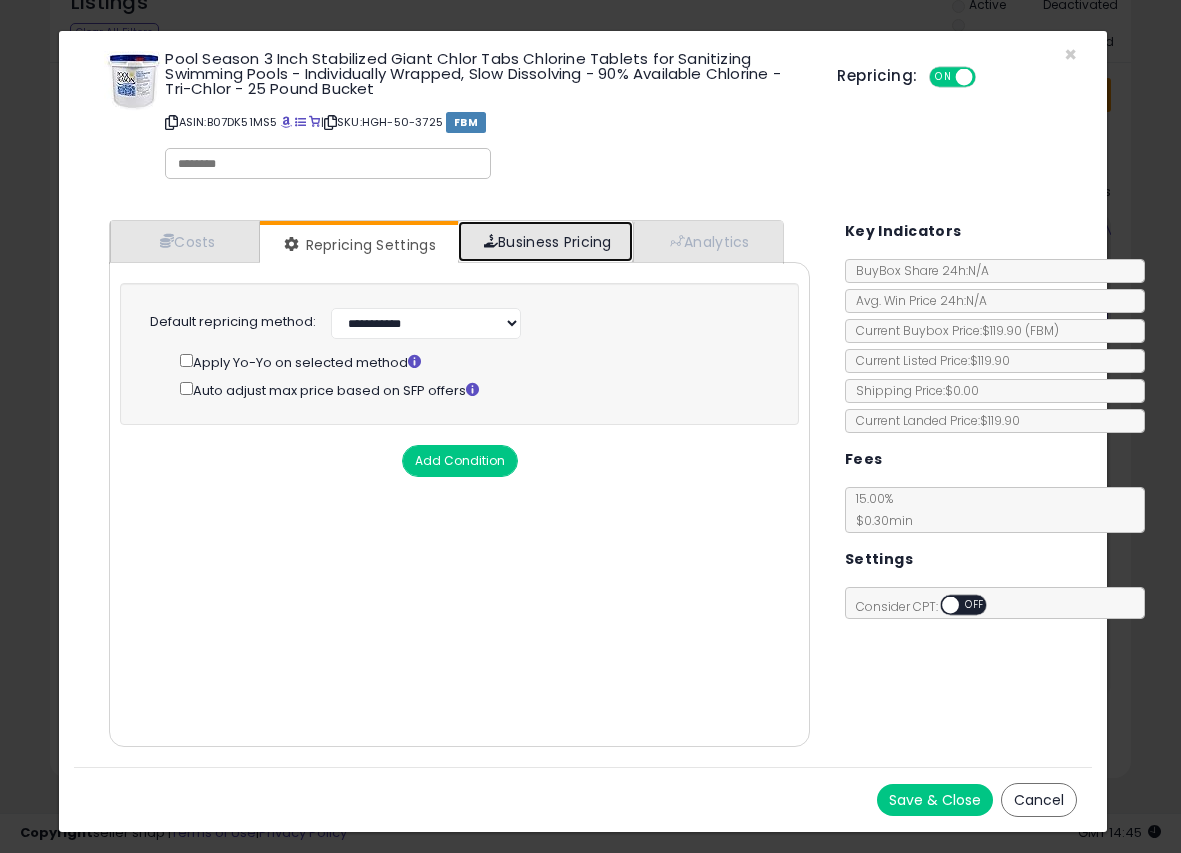 click on "Business Pricing" at bounding box center [545, 241] 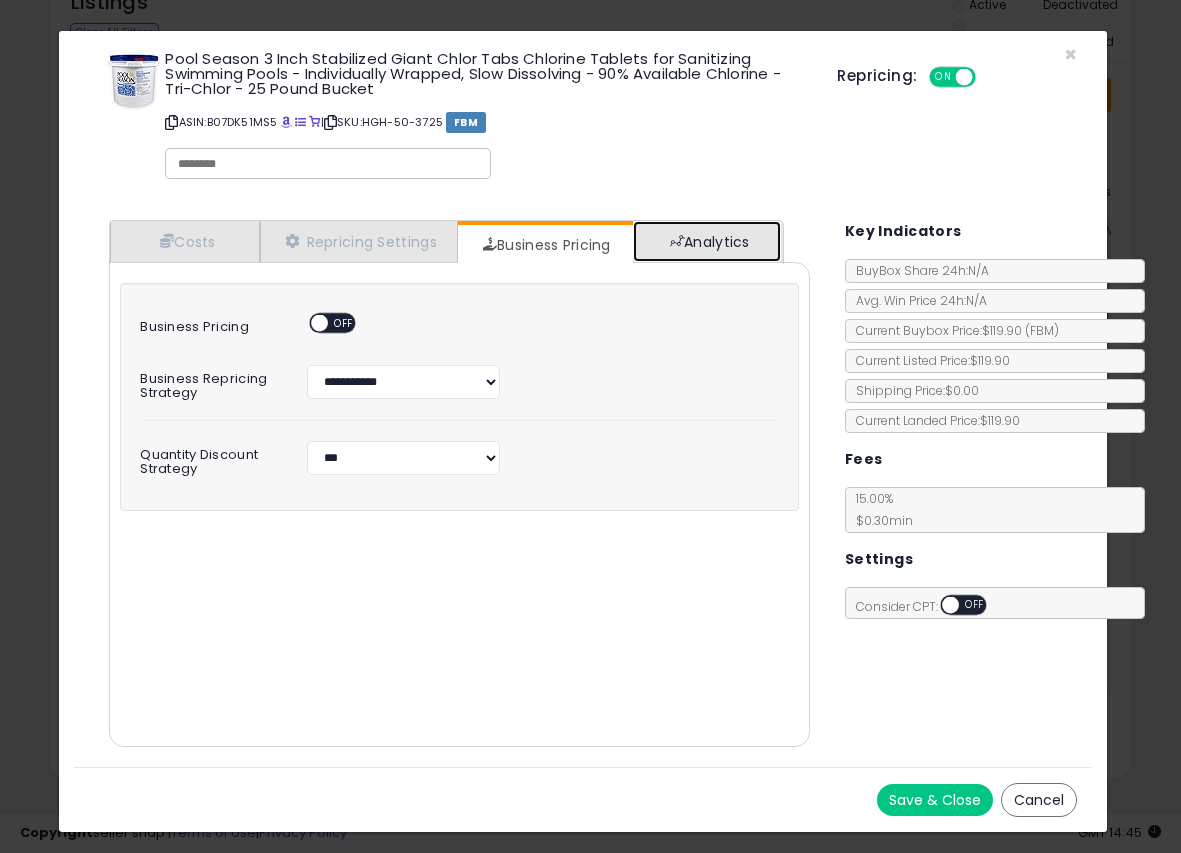 click on "Analytics" at bounding box center (707, 241) 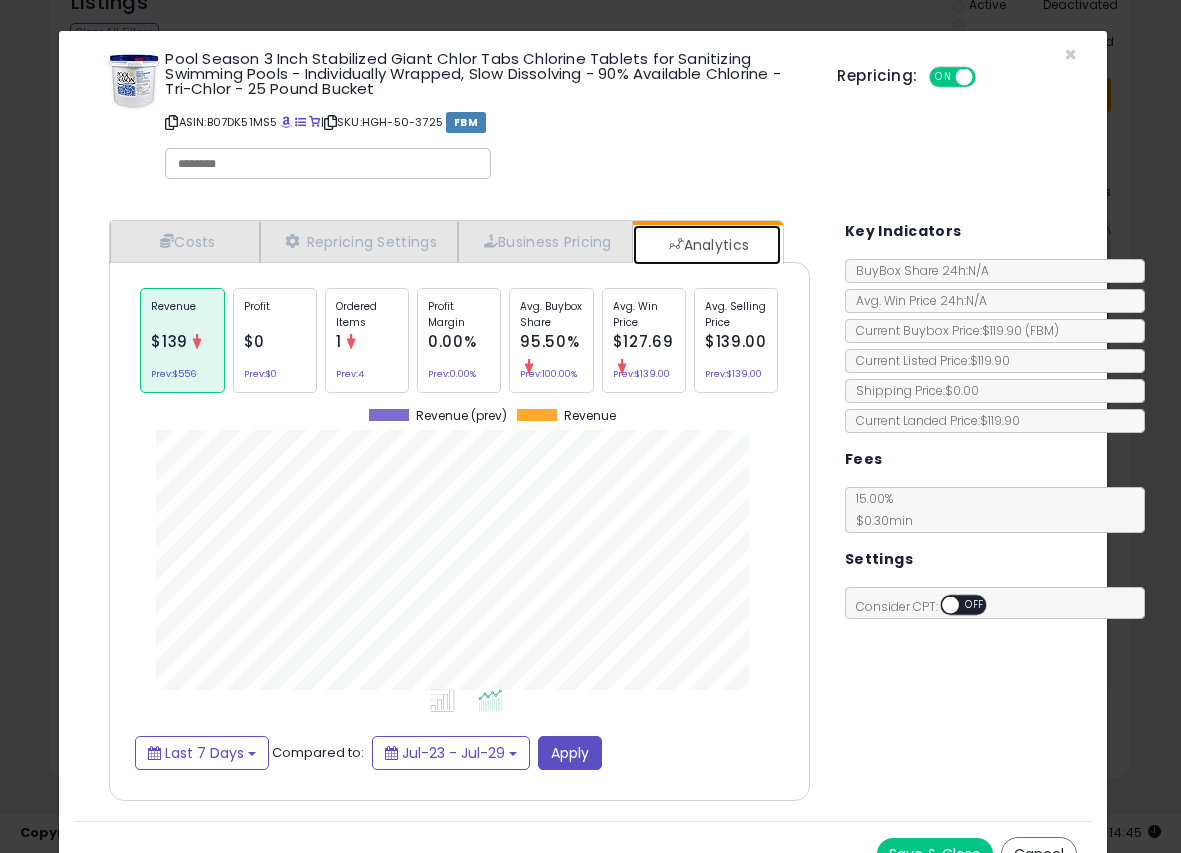 scroll, scrollTop: 999385, scrollLeft: 999269, axis: both 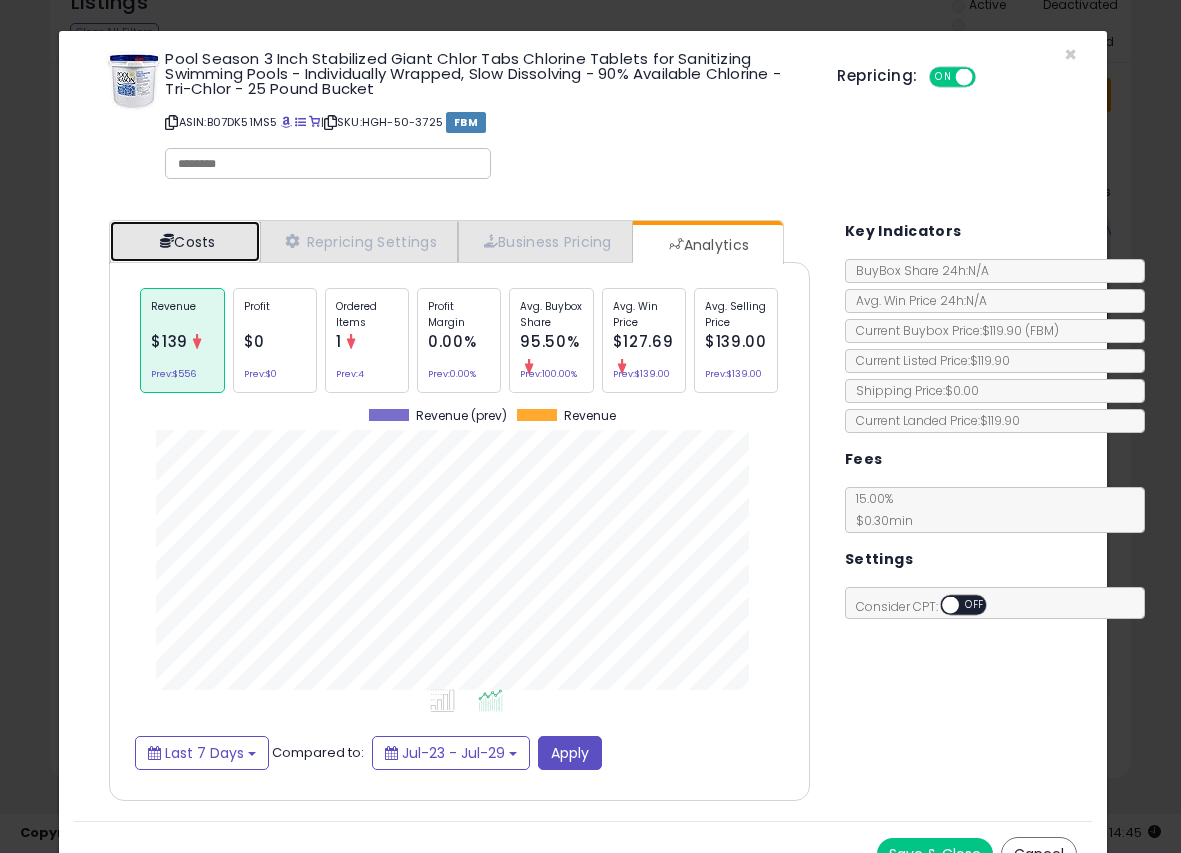 click on "Costs" at bounding box center [185, 241] 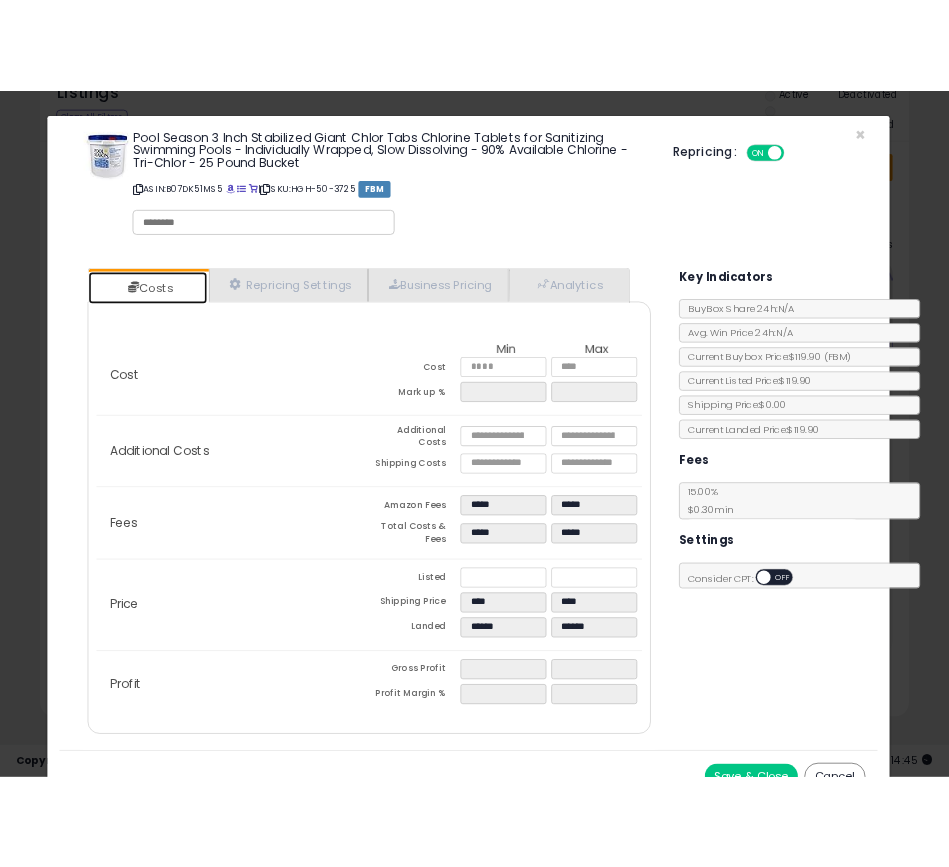 scroll, scrollTop: 347, scrollLeft: 0, axis: vertical 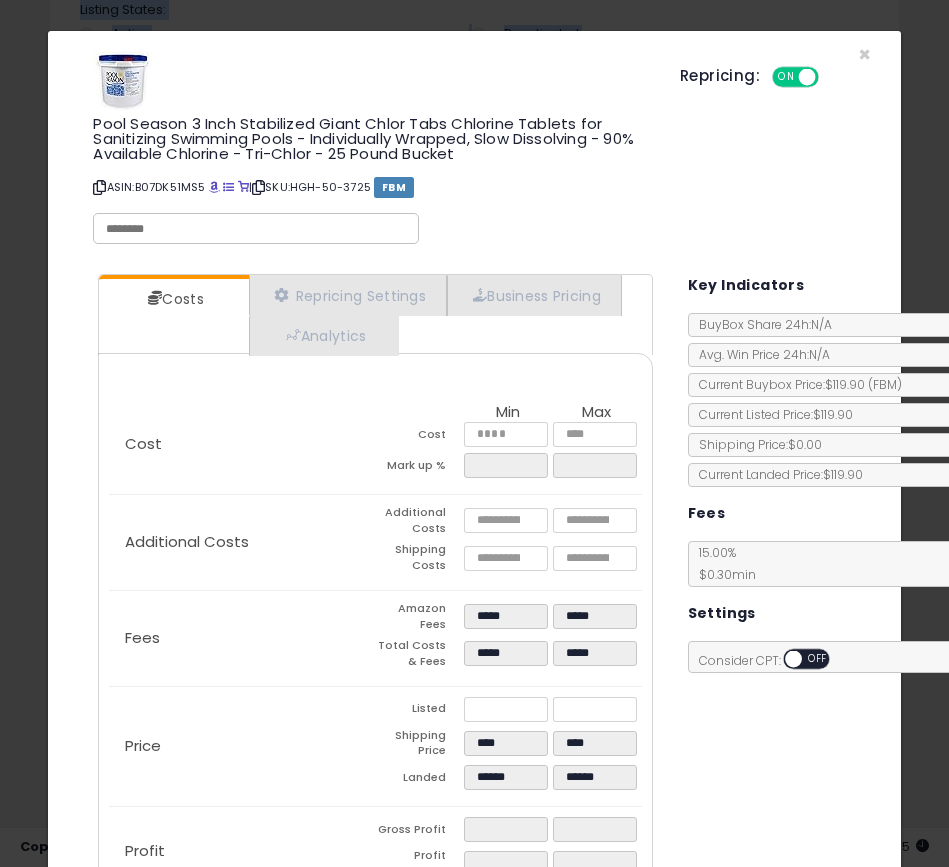 drag, startPoint x: 726, startPoint y: 0, endPoint x: 810, endPoint y: -24, distance: 87.36132 